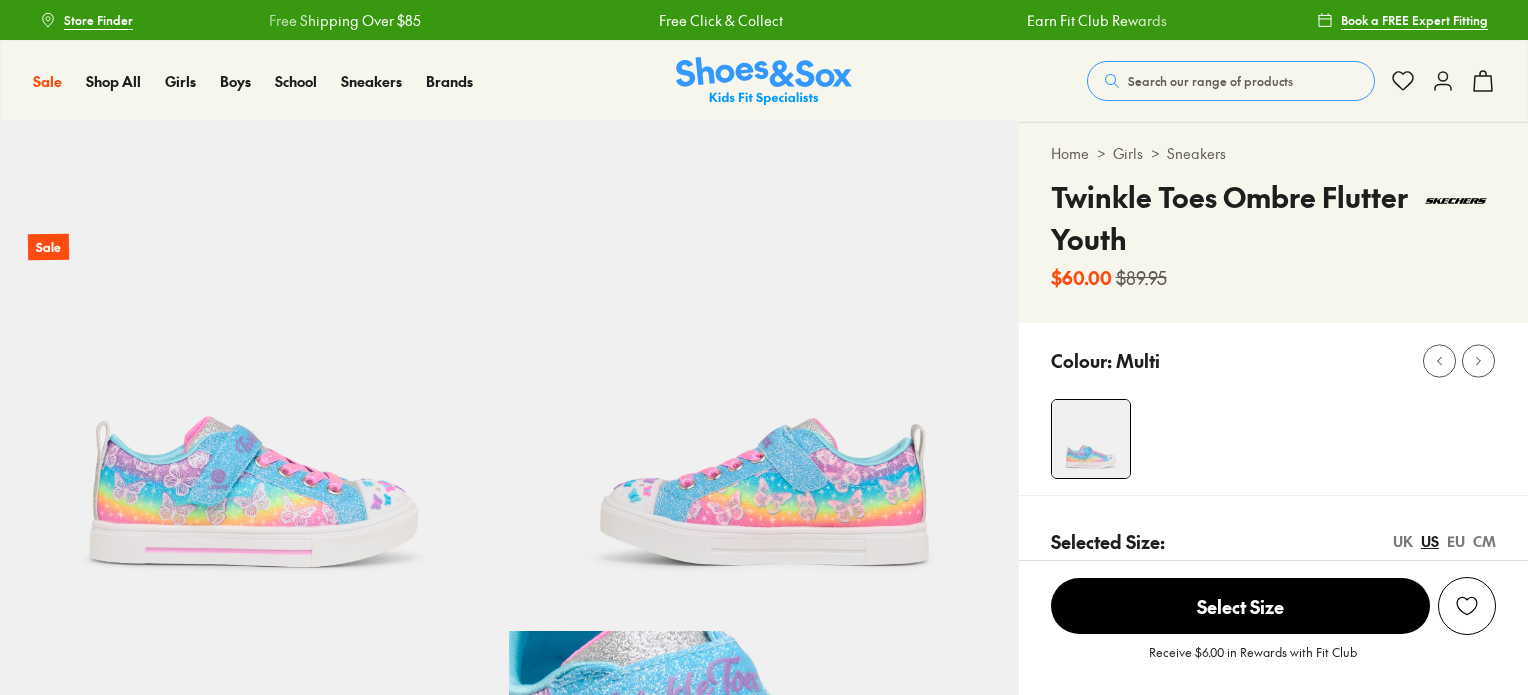 scroll, scrollTop: 600, scrollLeft: 0, axis: vertical 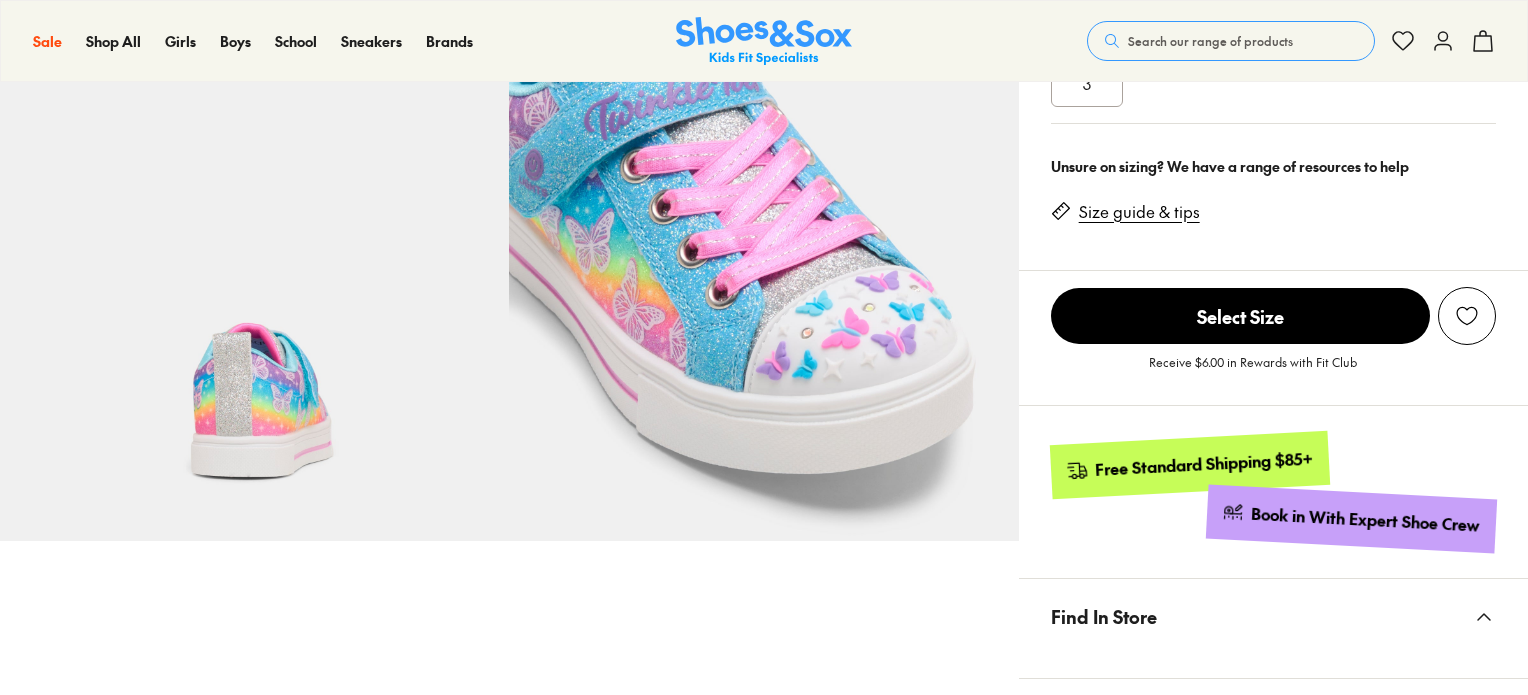select on "*" 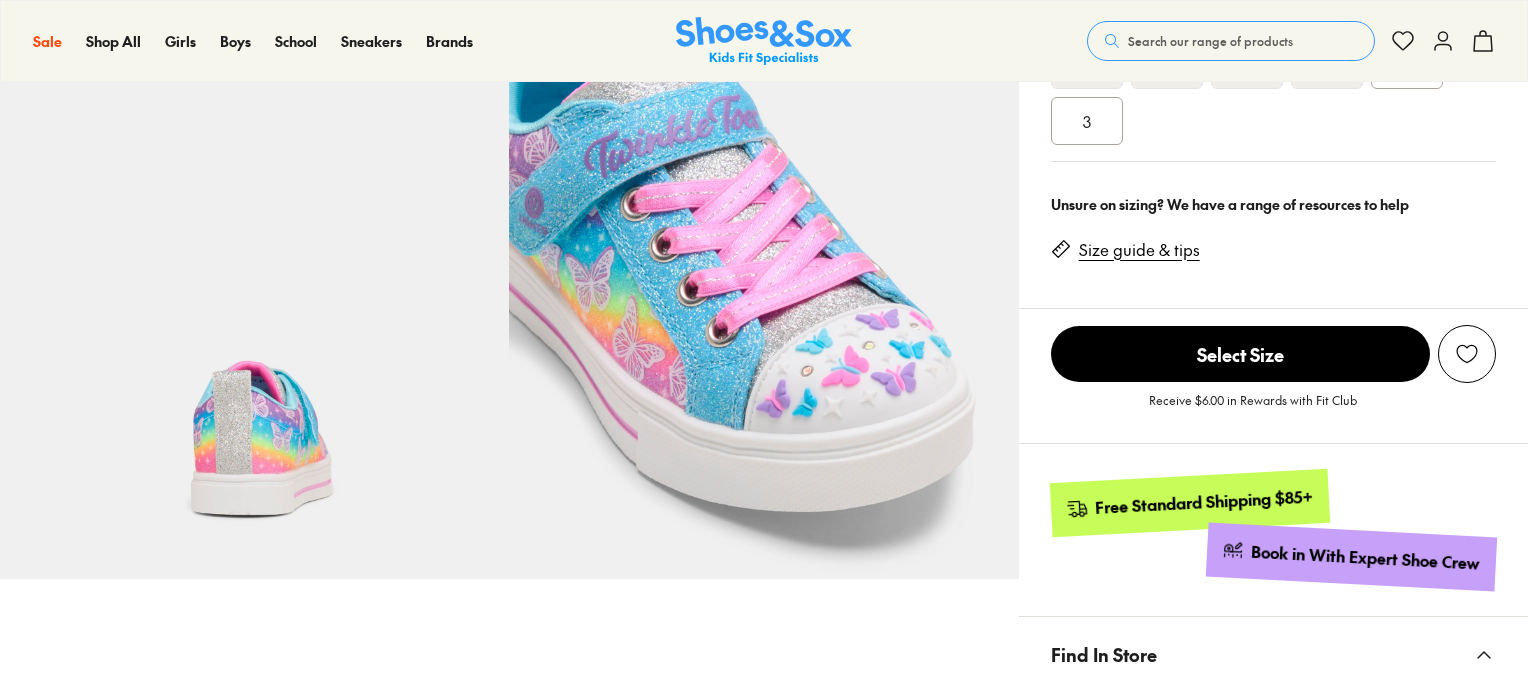 scroll, scrollTop: 0, scrollLeft: 0, axis: both 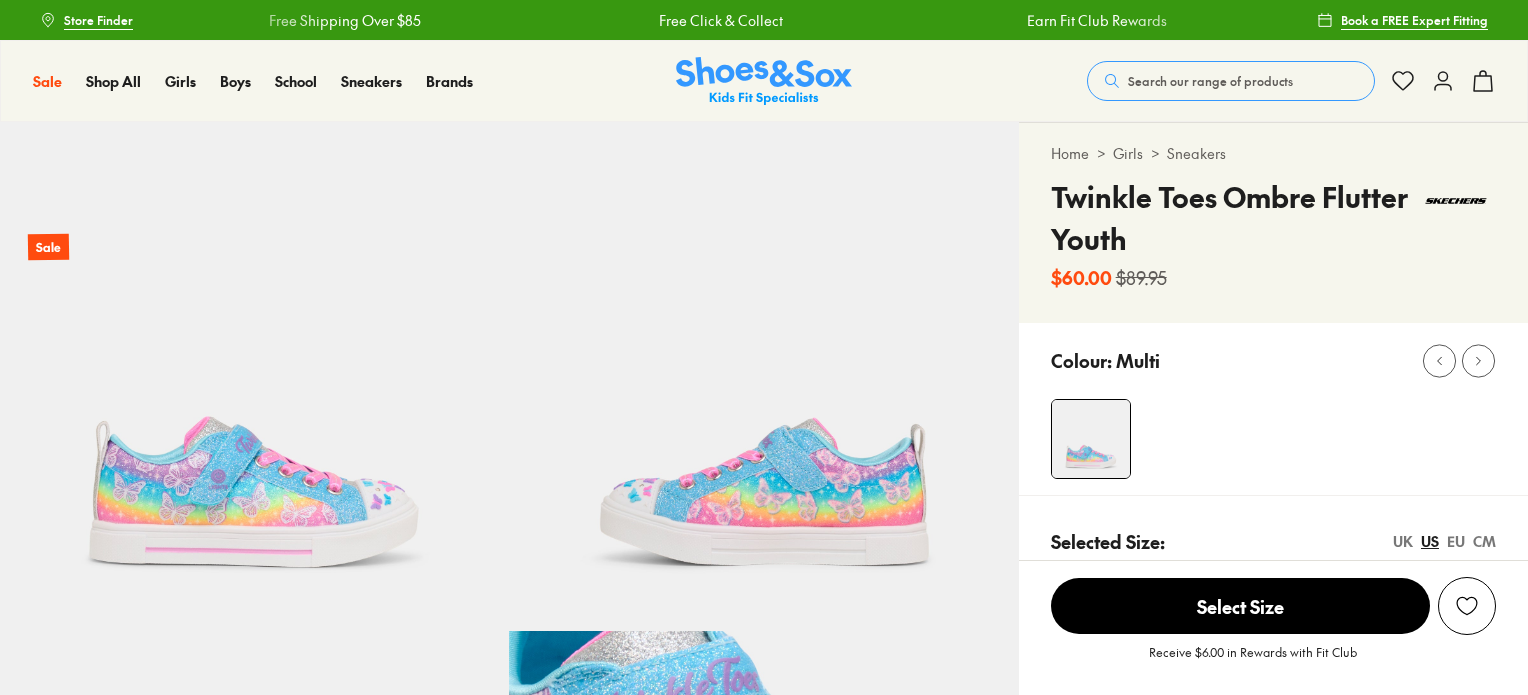 click on "Sneakers" at bounding box center [1196, 153] 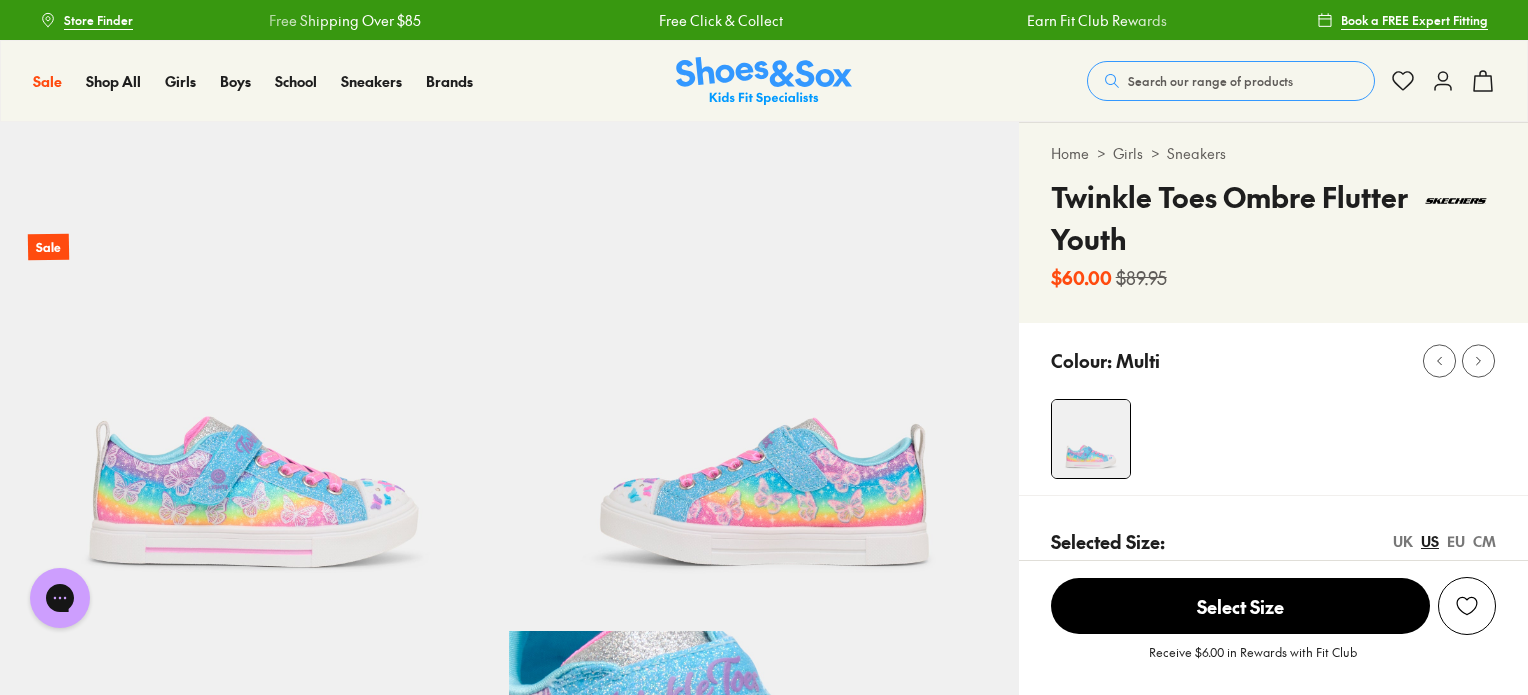 scroll, scrollTop: 0, scrollLeft: 0, axis: both 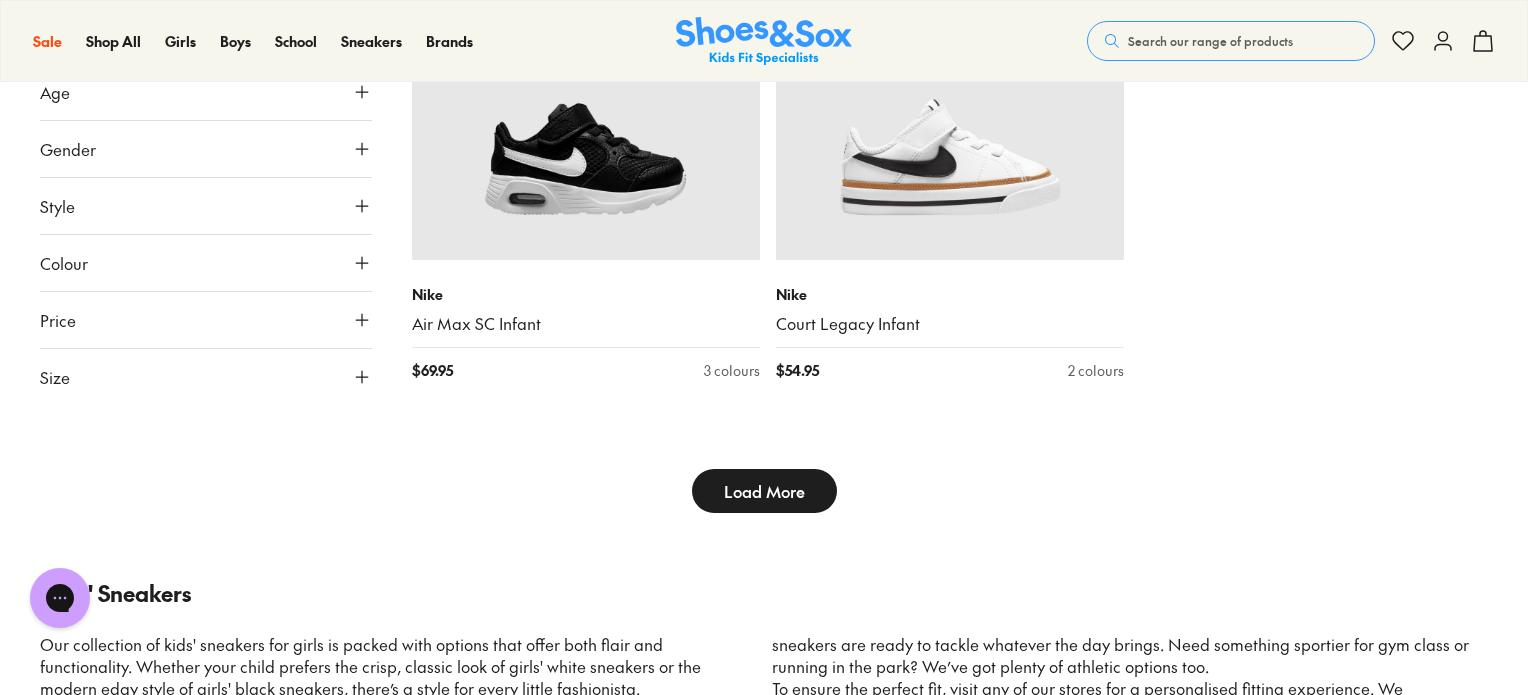 click on "Load More" at bounding box center (764, 491) 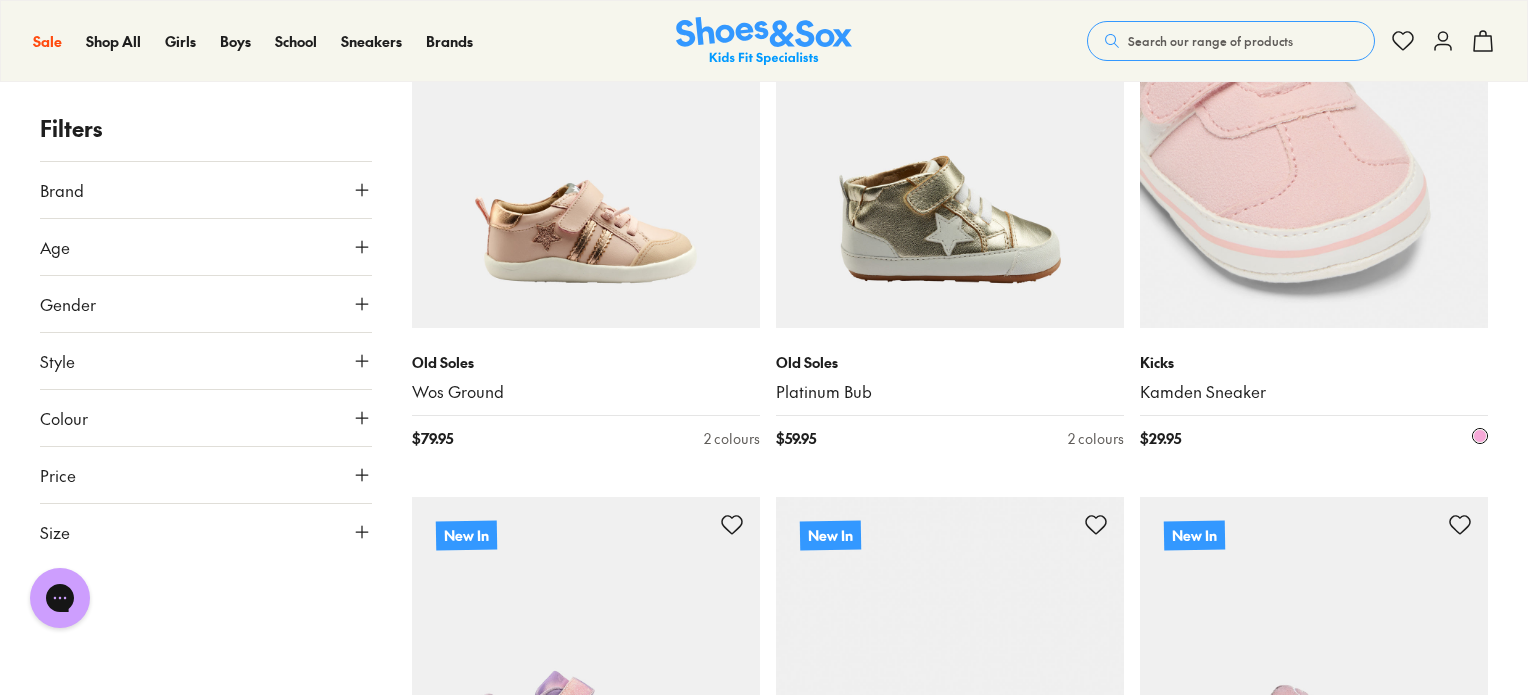 scroll, scrollTop: 8200, scrollLeft: 0, axis: vertical 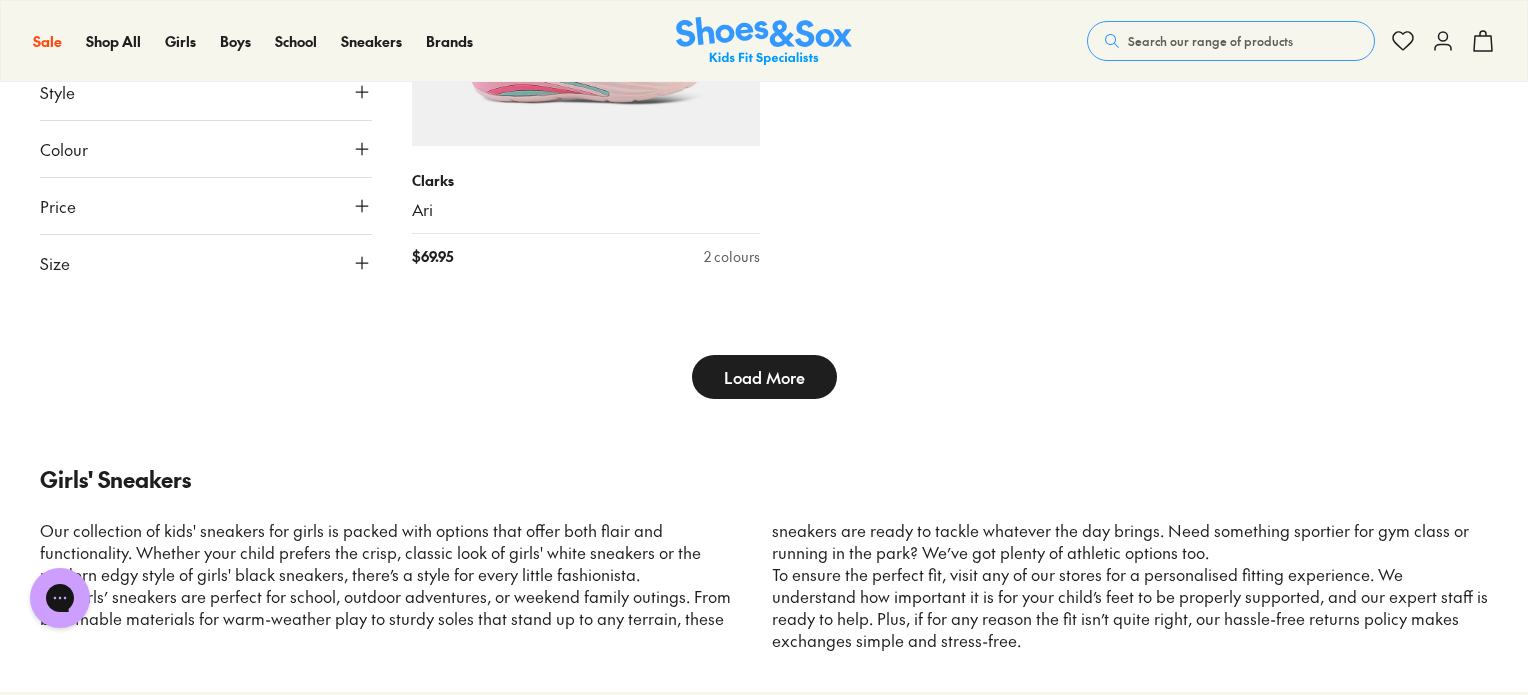 click on "Load More" at bounding box center [764, 377] 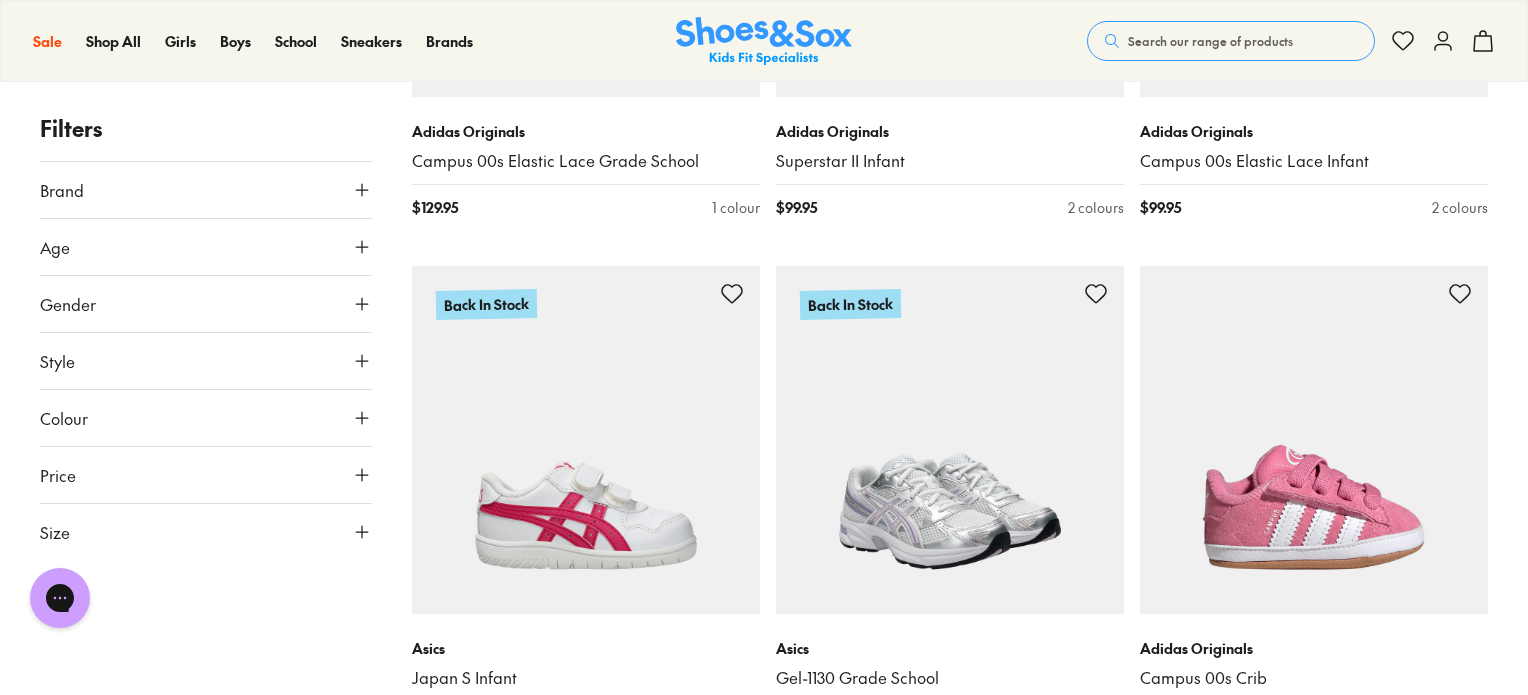 scroll, scrollTop: 13700, scrollLeft: 0, axis: vertical 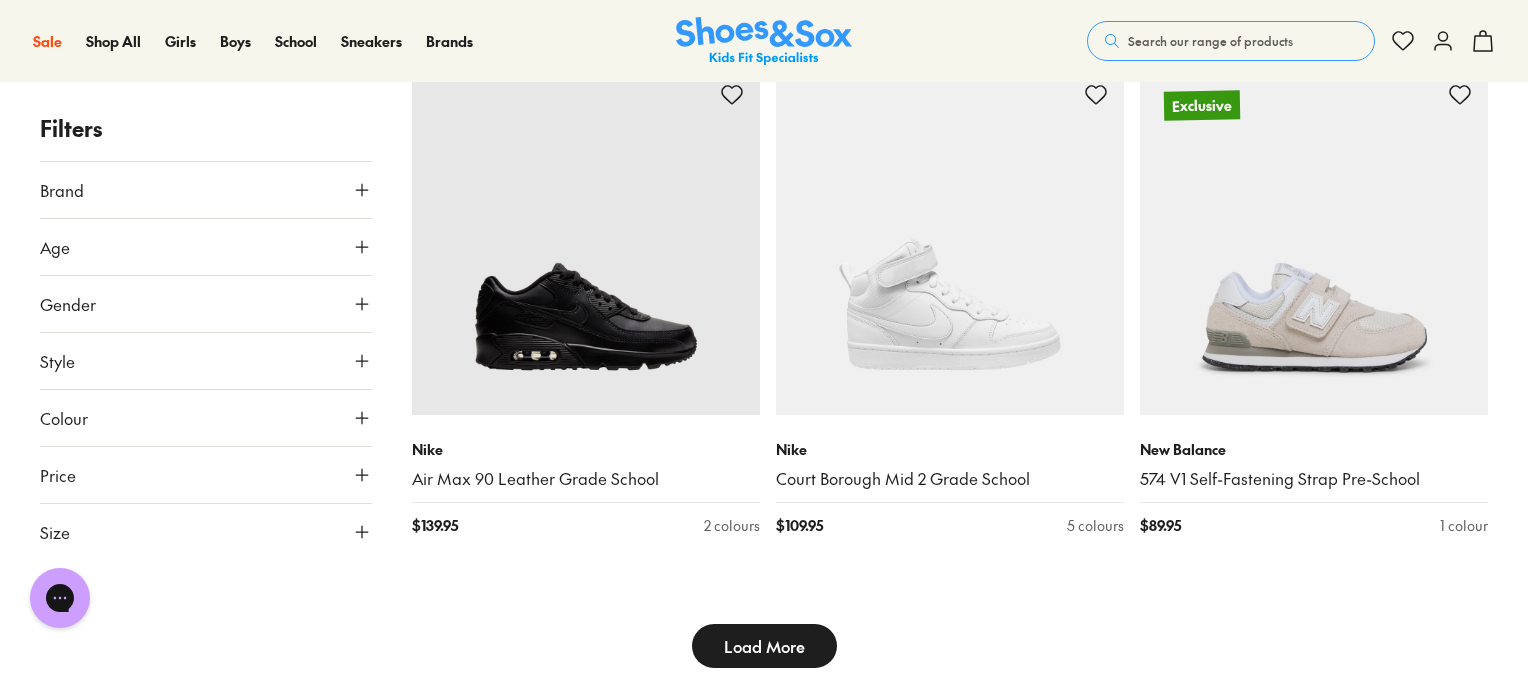 click on "Search our range of products" at bounding box center [1231, 41] 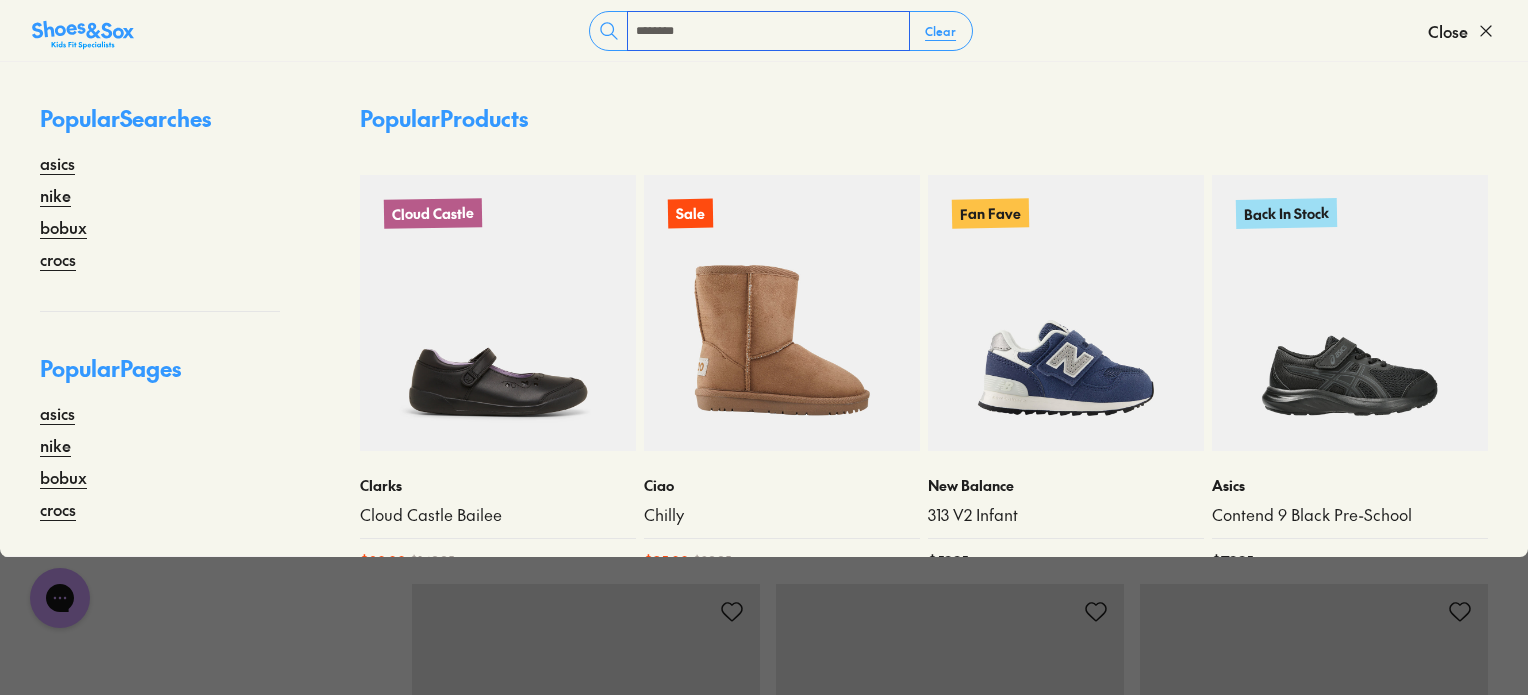 type on "********" 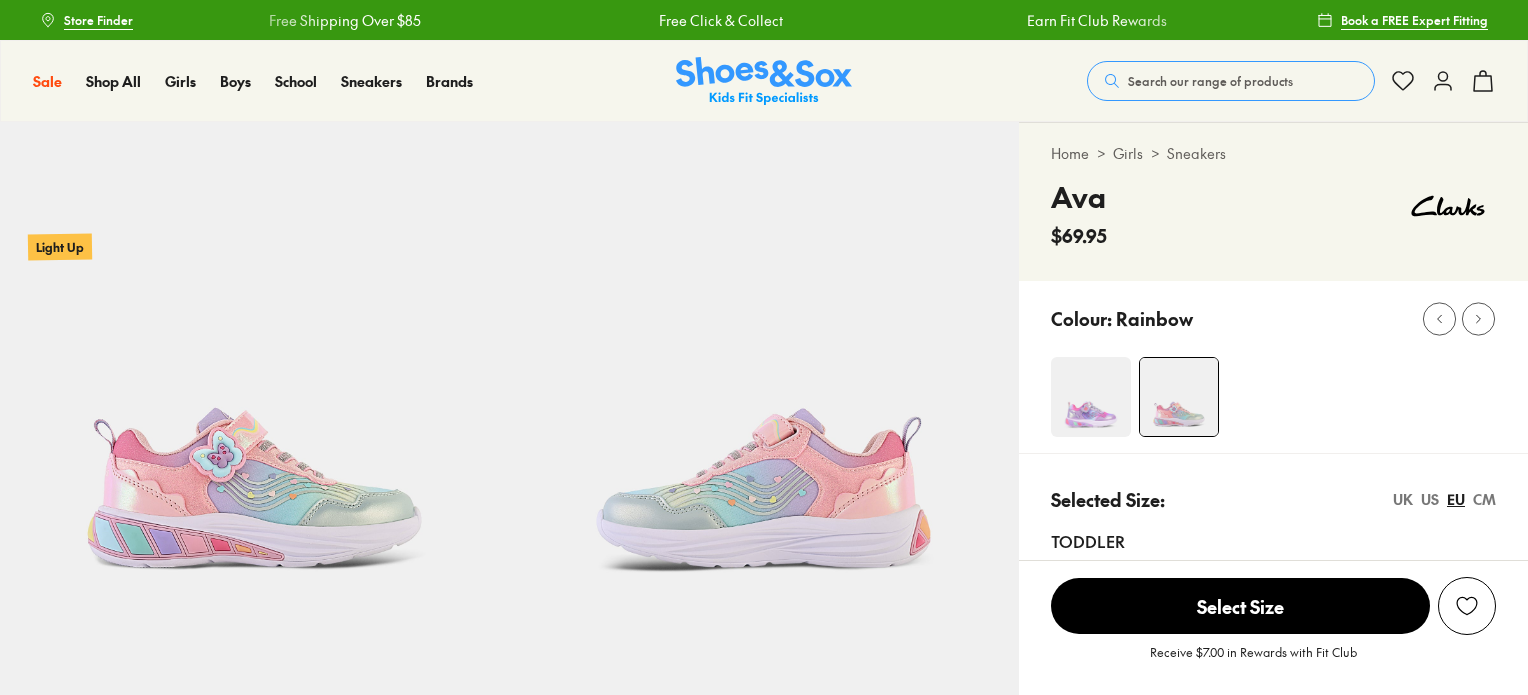 scroll, scrollTop: 0, scrollLeft: 0, axis: both 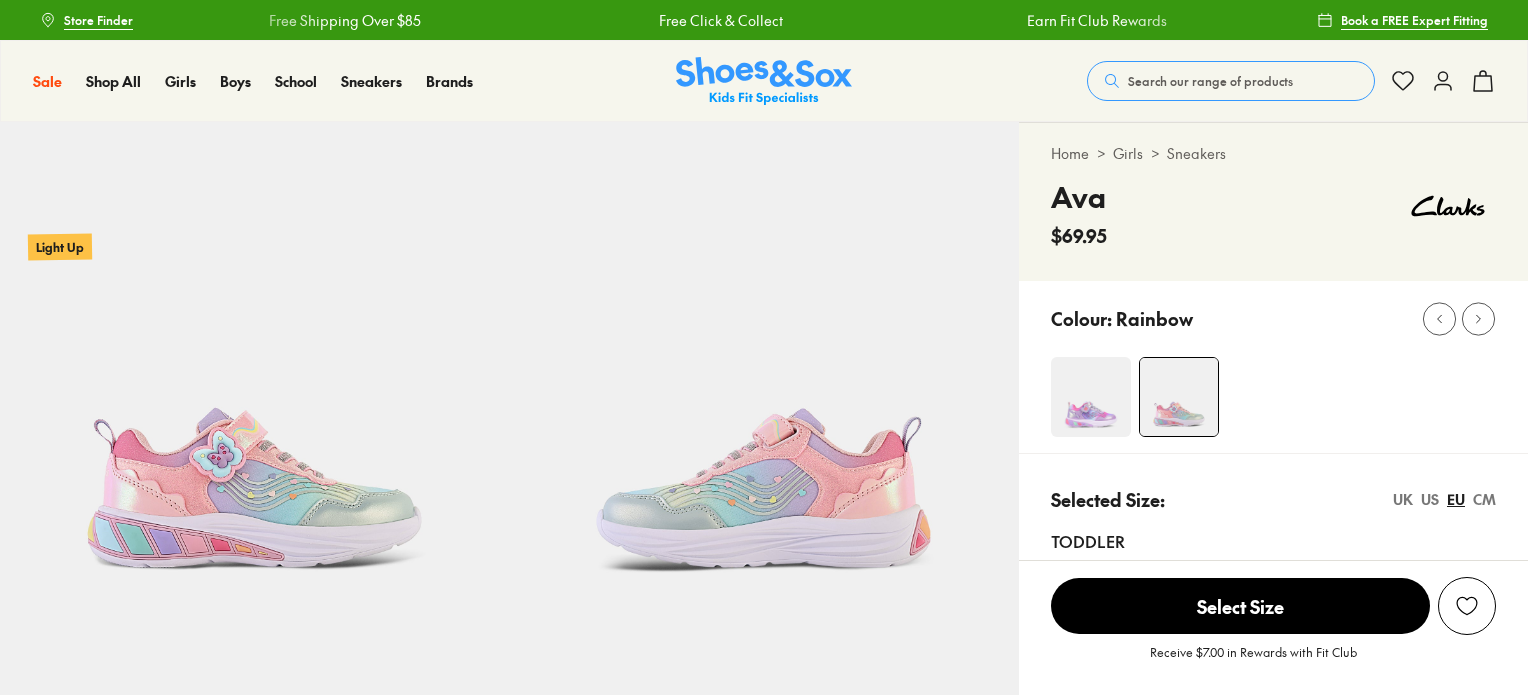 select on "*" 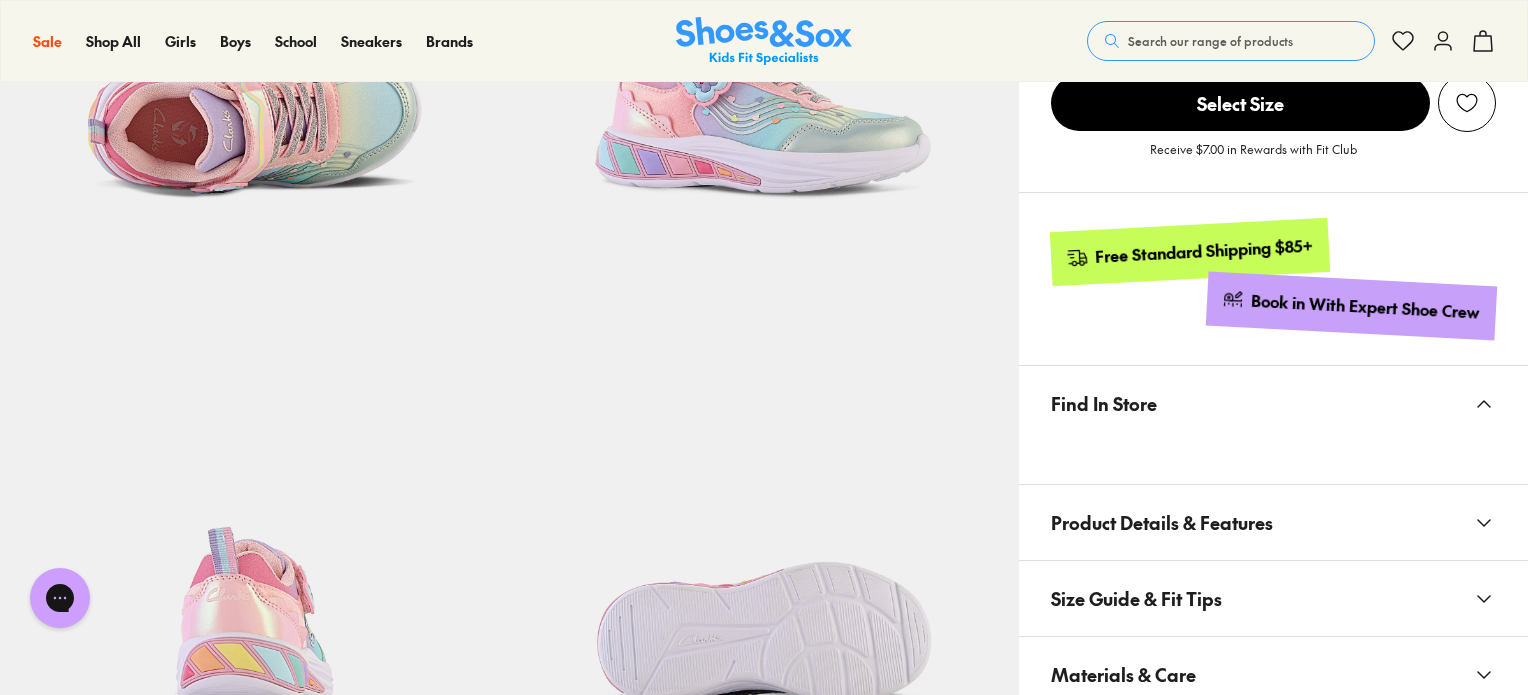 scroll, scrollTop: 800, scrollLeft: 0, axis: vertical 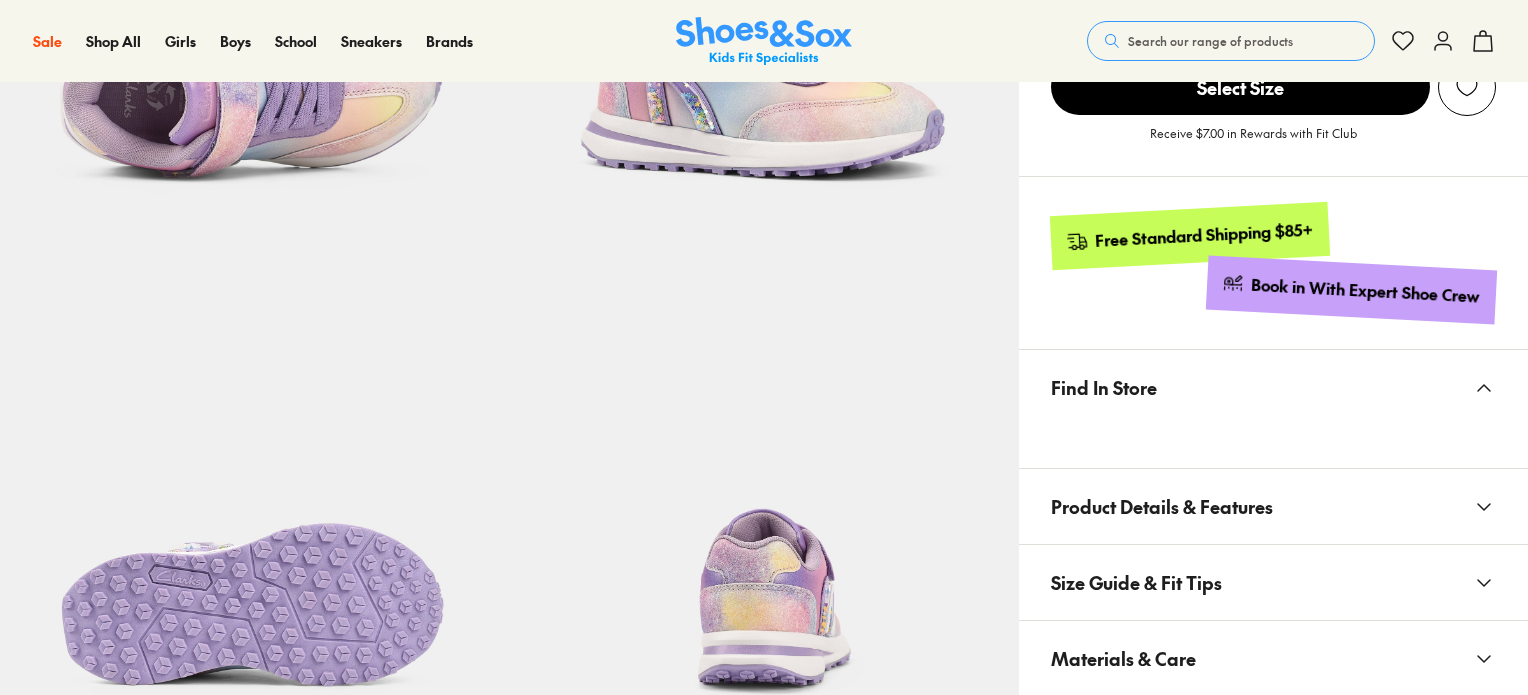 select on "*" 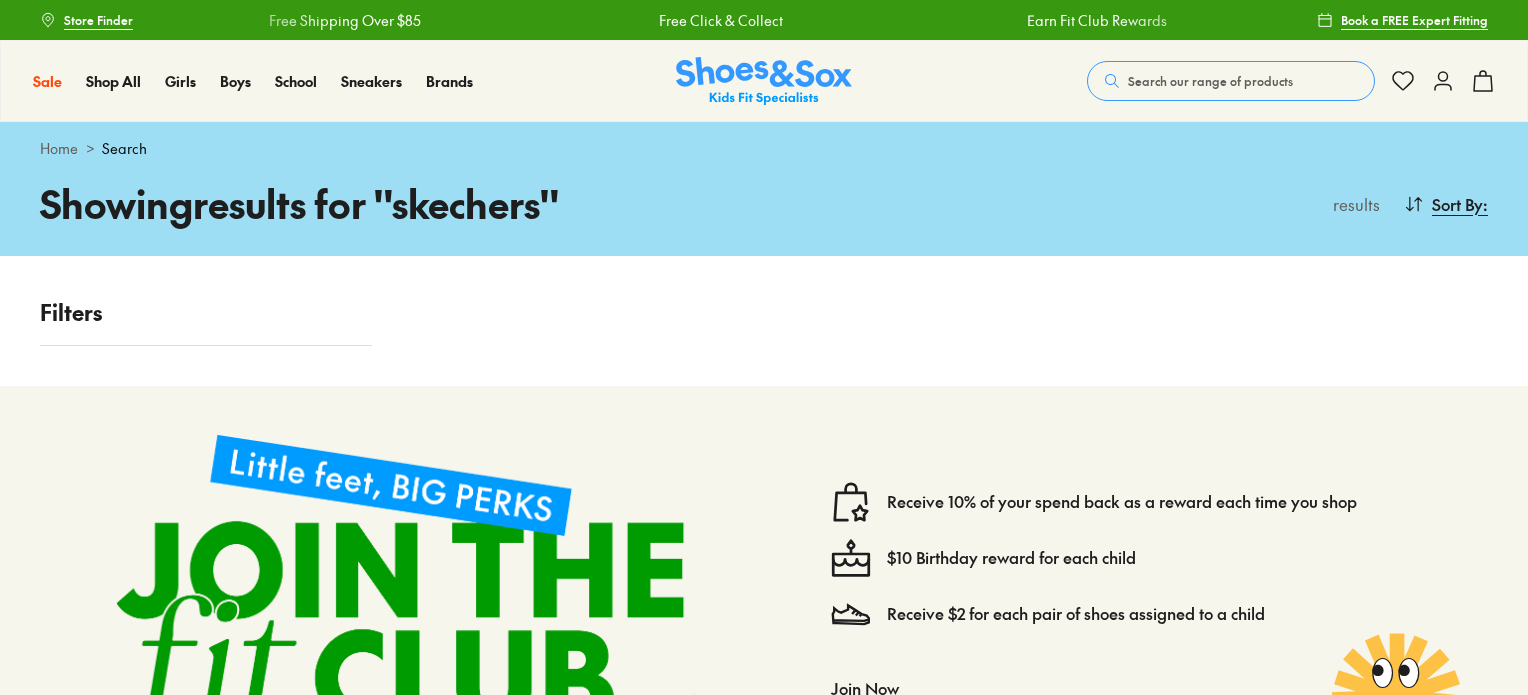 scroll, scrollTop: 0, scrollLeft: 0, axis: both 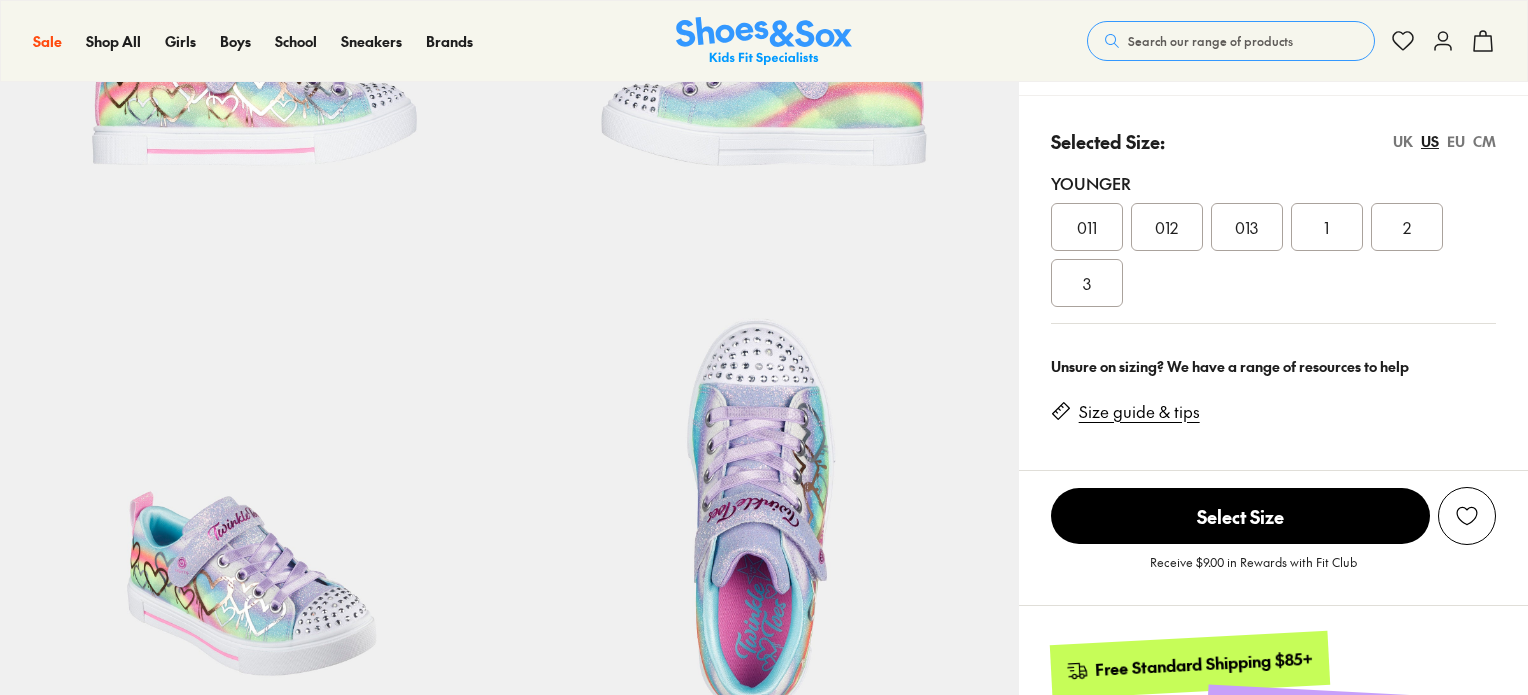 select on "*" 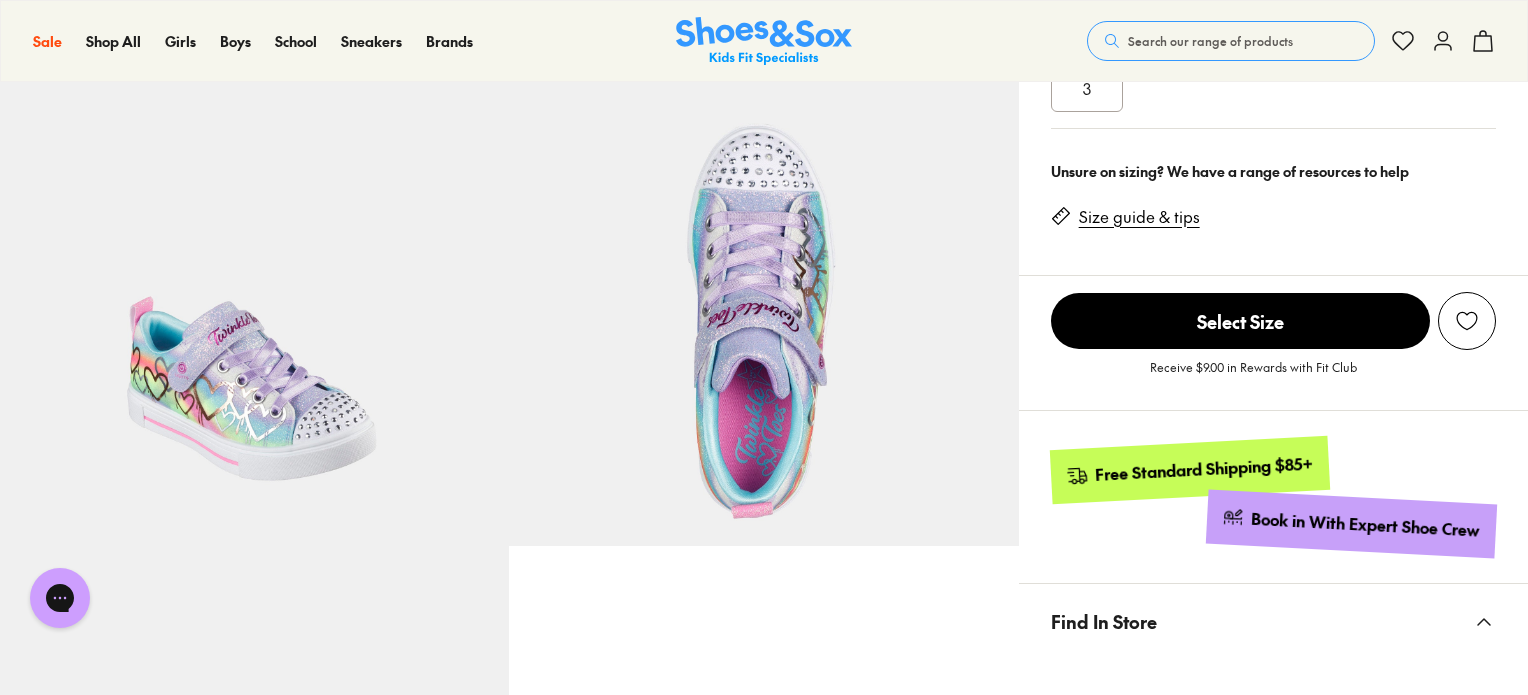scroll, scrollTop: 0, scrollLeft: 0, axis: both 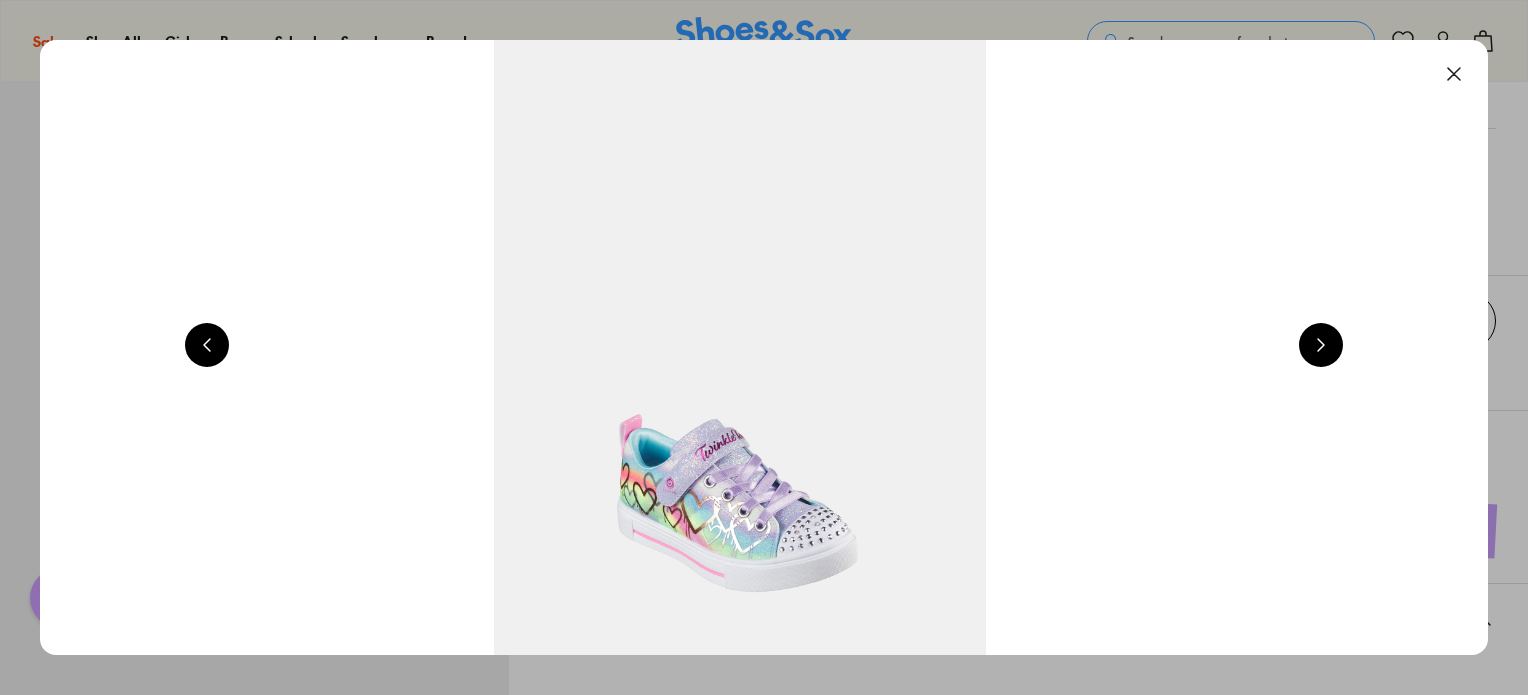 click at bounding box center [740, 347] 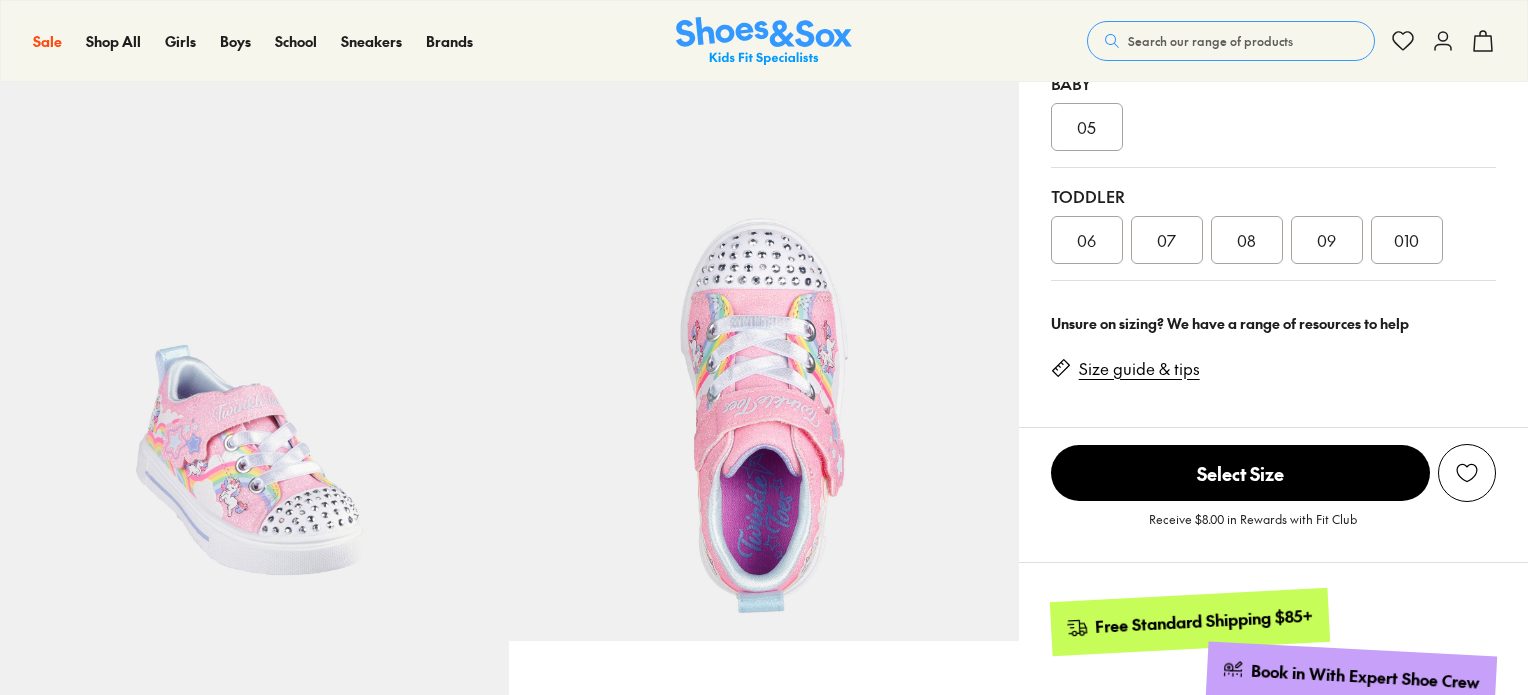 scroll, scrollTop: 500, scrollLeft: 0, axis: vertical 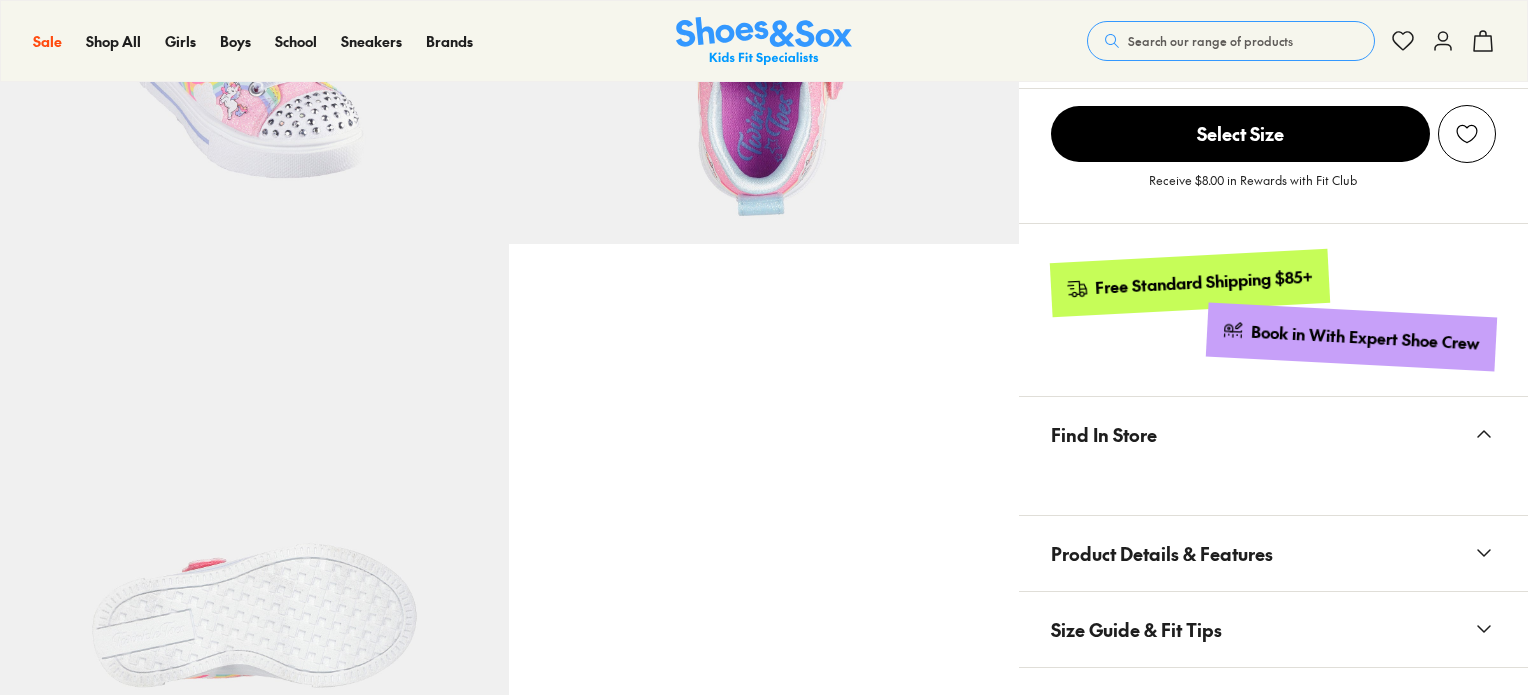 select on "*" 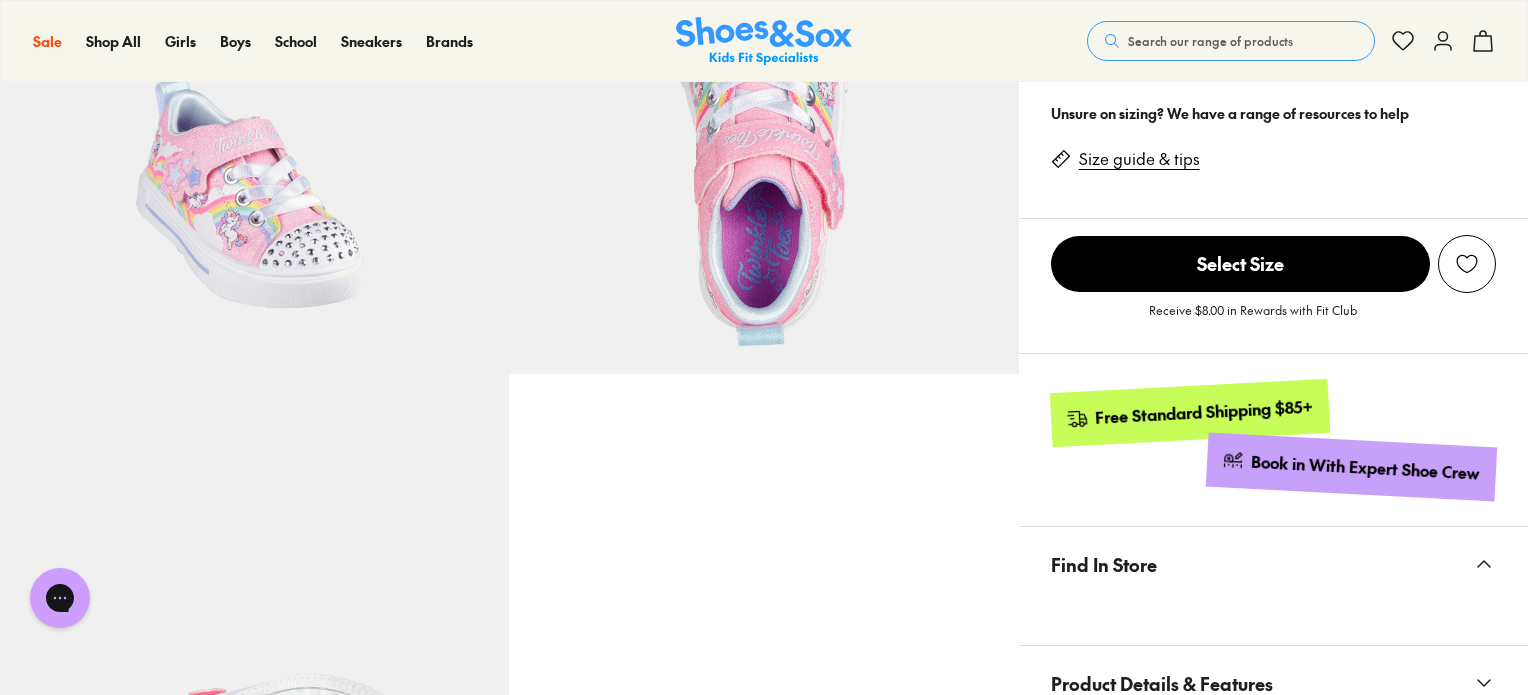scroll, scrollTop: 597, scrollLeft: 0, axis: vertical 